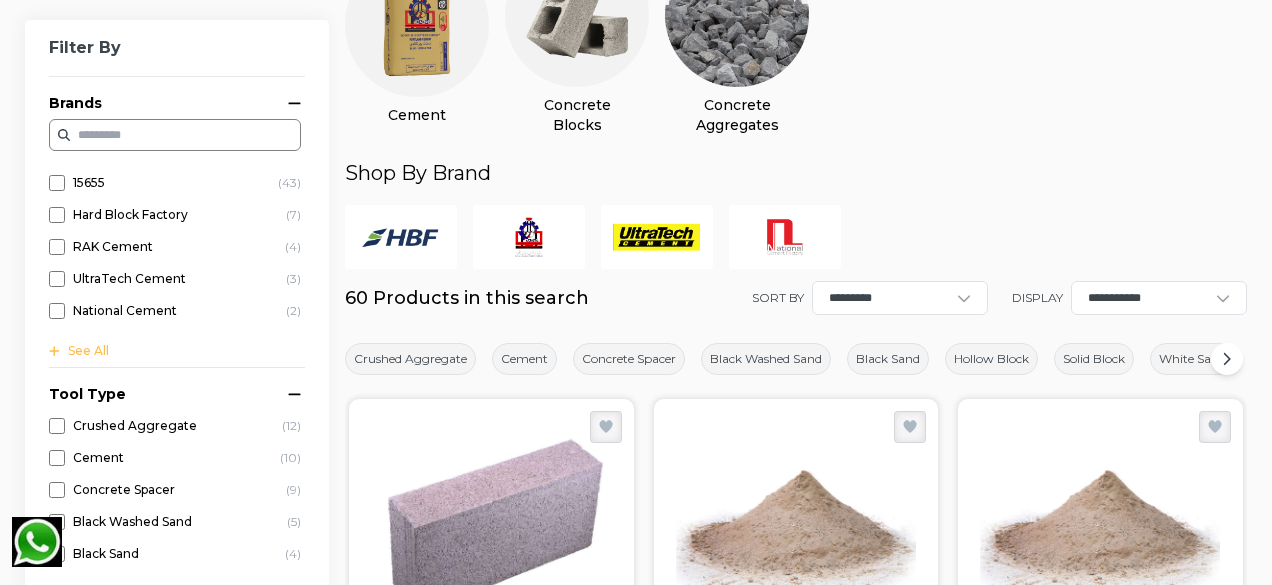 scroll, scrollTop: 300, scrollLeft: 0, axis: vertical 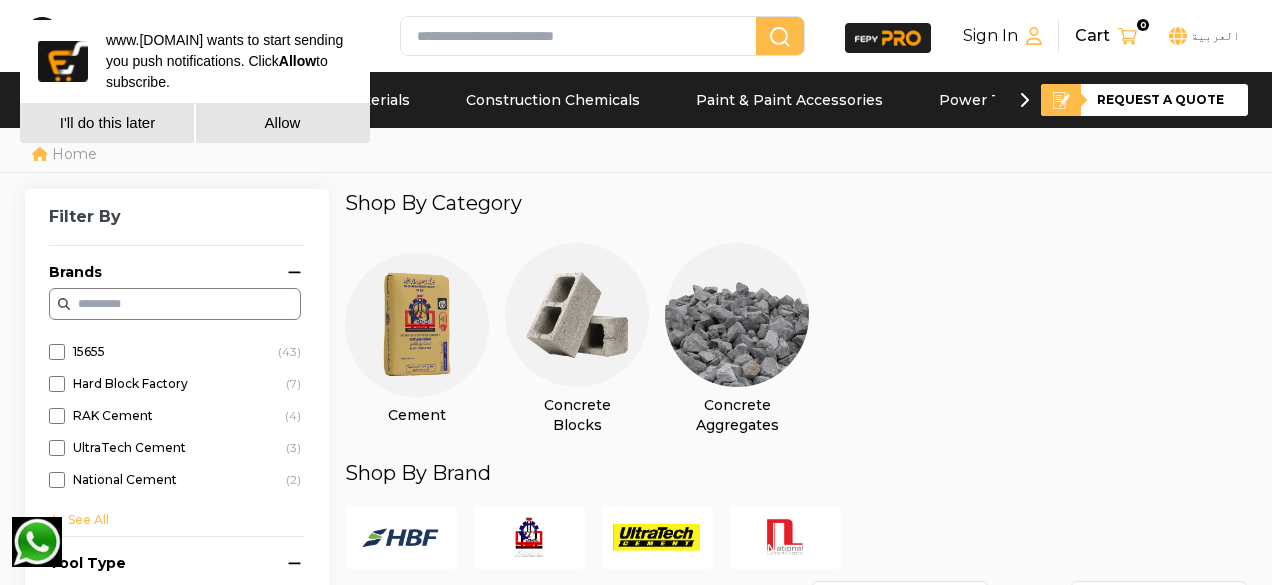 click at bounding box center (417, 325) 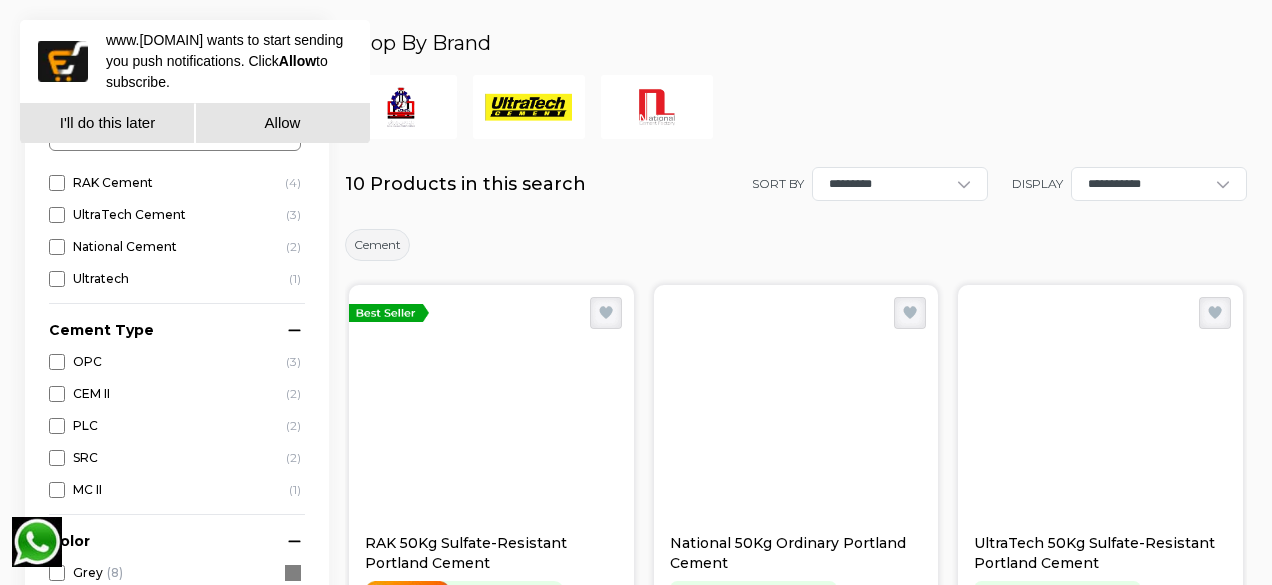 scroll, scrollTop: 500, scrollLeft: 0, axis: vertical 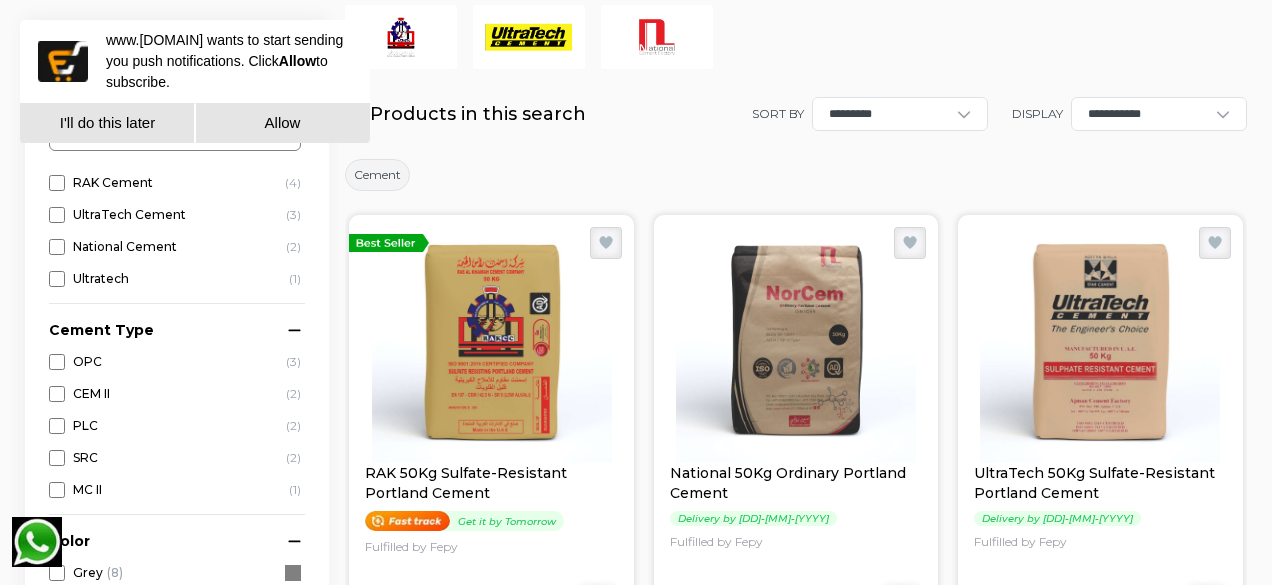 click 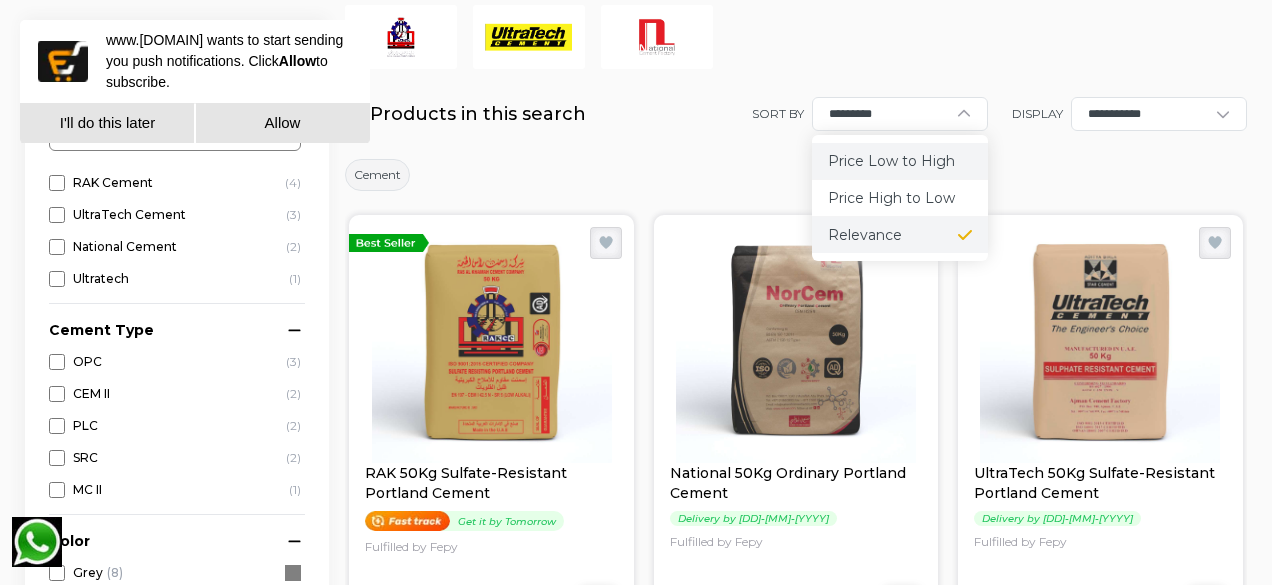 click on "Price Low to High" at bounding box center [900, 161] 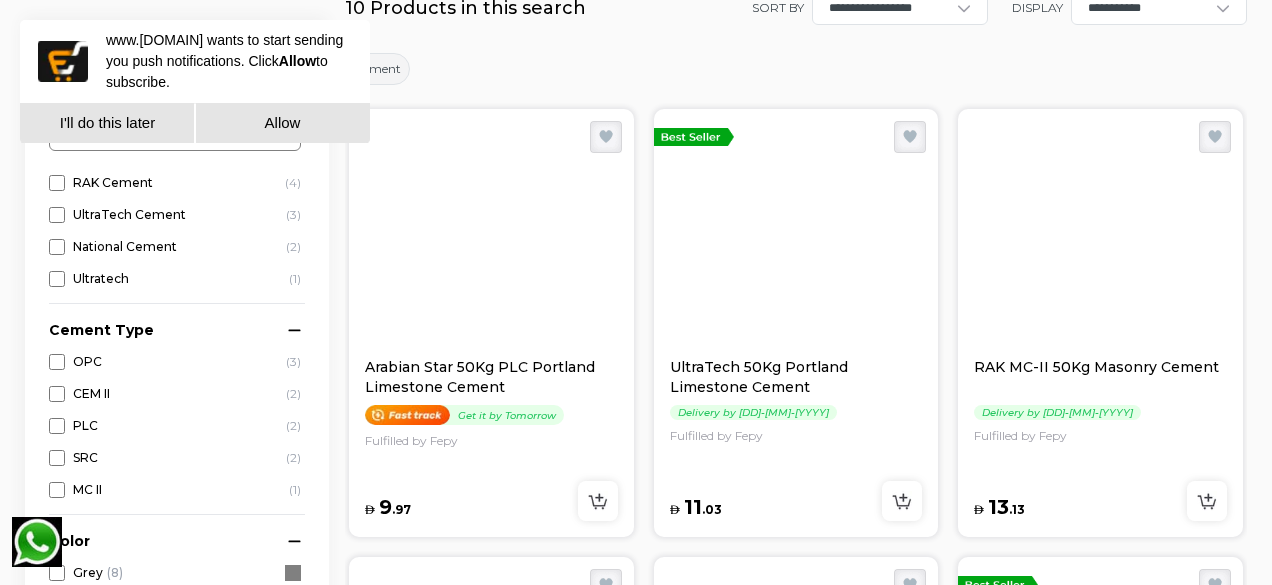scroll, scrollTop: 600, scrollLeft: 0, axis: vertical 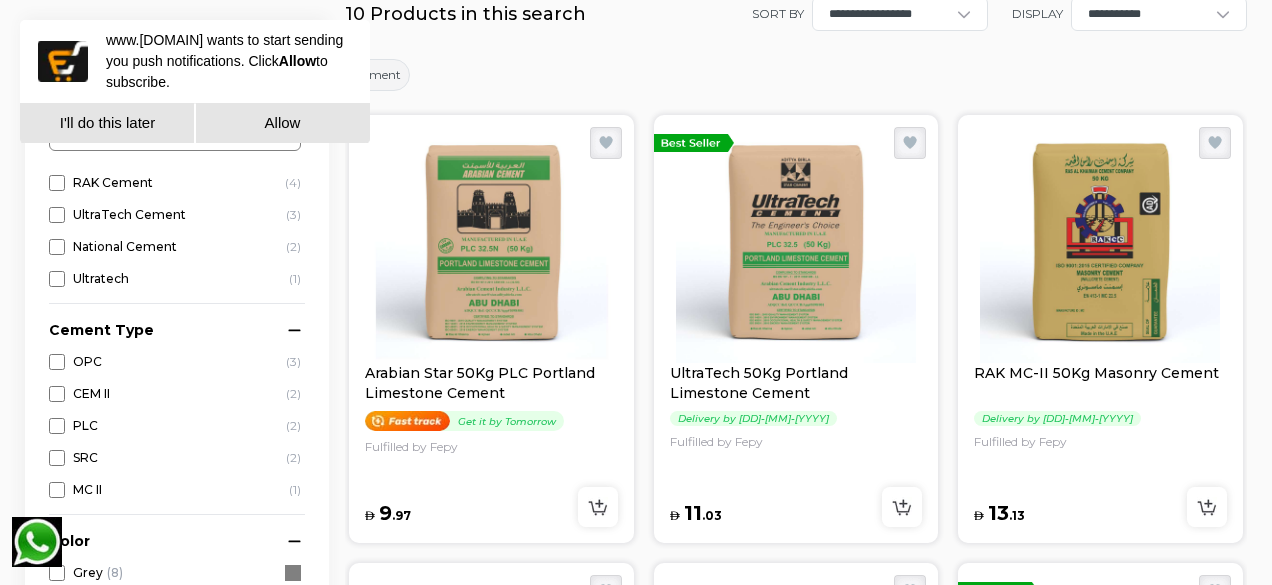 click on "Arabian Star 50Kg PLC Portland Limestone Cement" at bounding box center [491, 383] 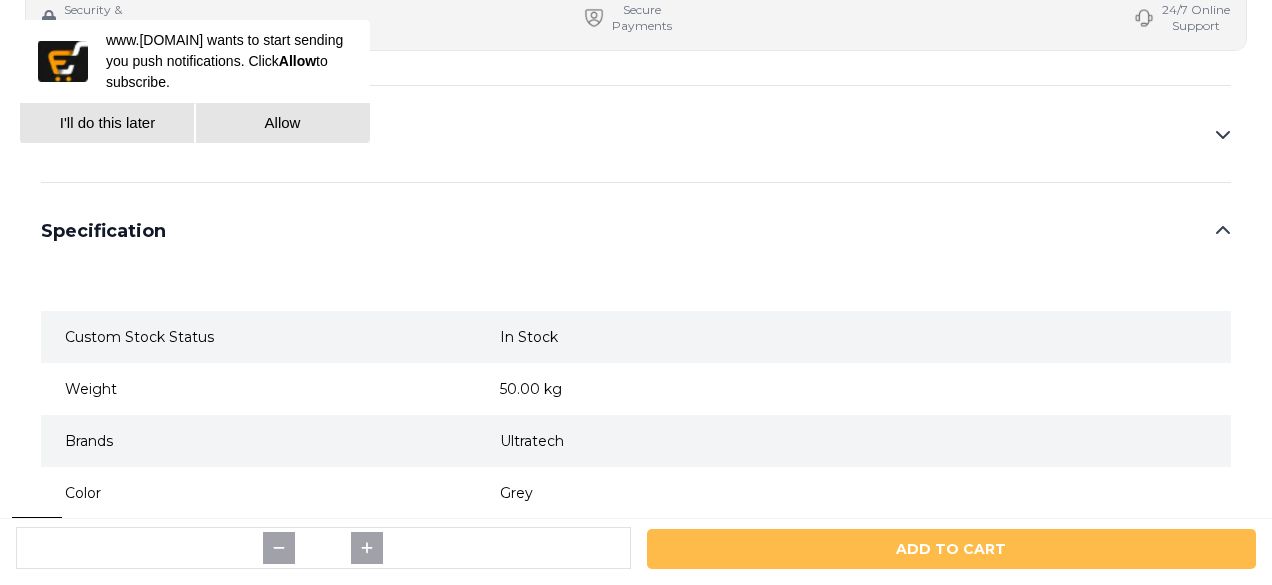 scroll, scrollTop: 1600, scrollLeft: 0, axis: vertical 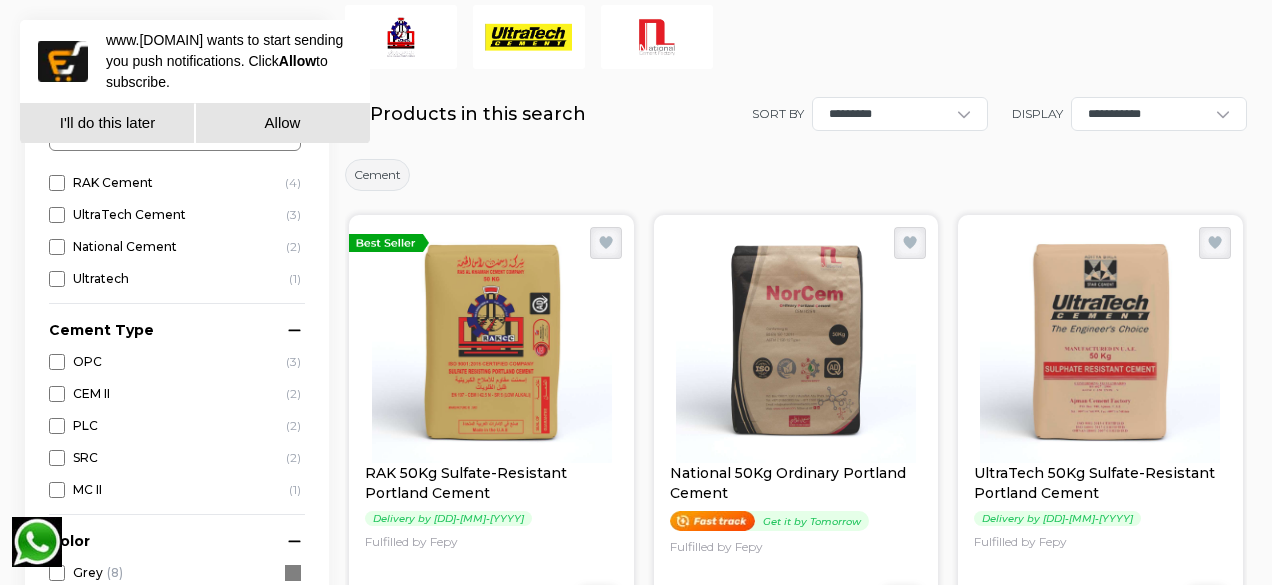 click on "*********" at bounding box center (889, 114) 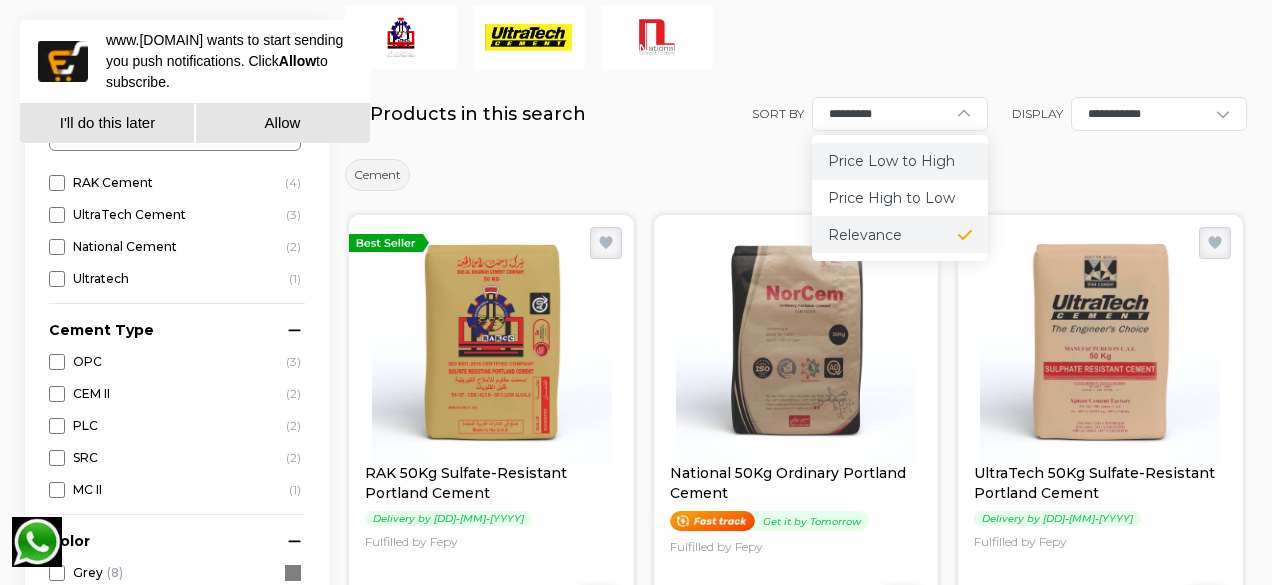 click on "Price Low to High" at bounding box center [891, 161] 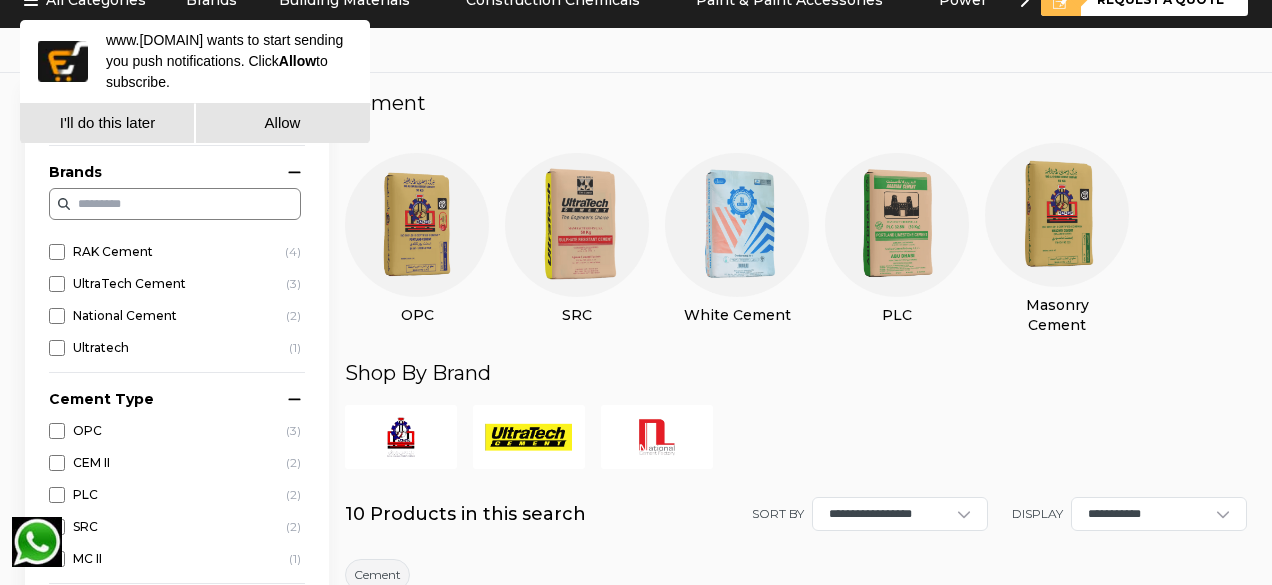 scroll, scrollTop: 0, scrollLeft: 0, axis: both 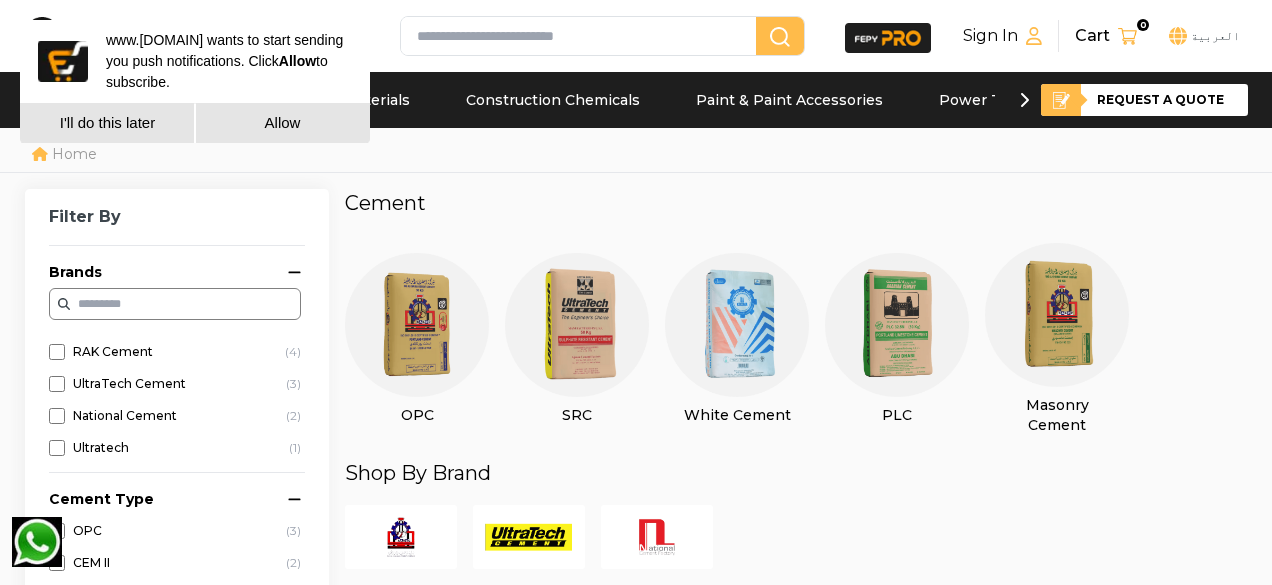 click at bounding box center [582, 36] 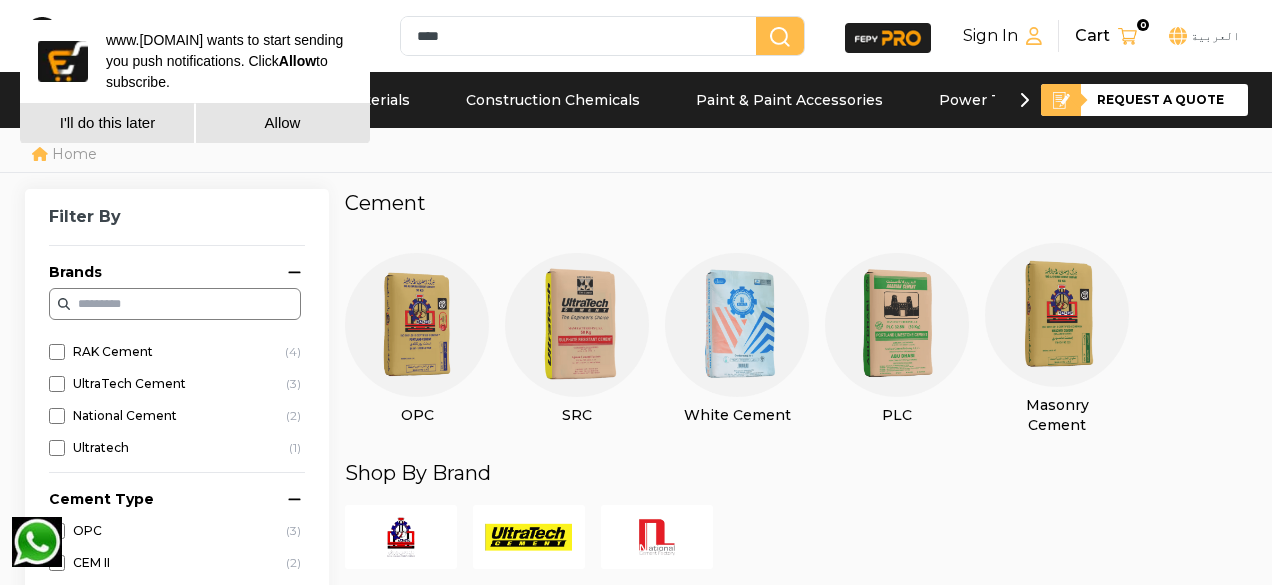 type on "****" 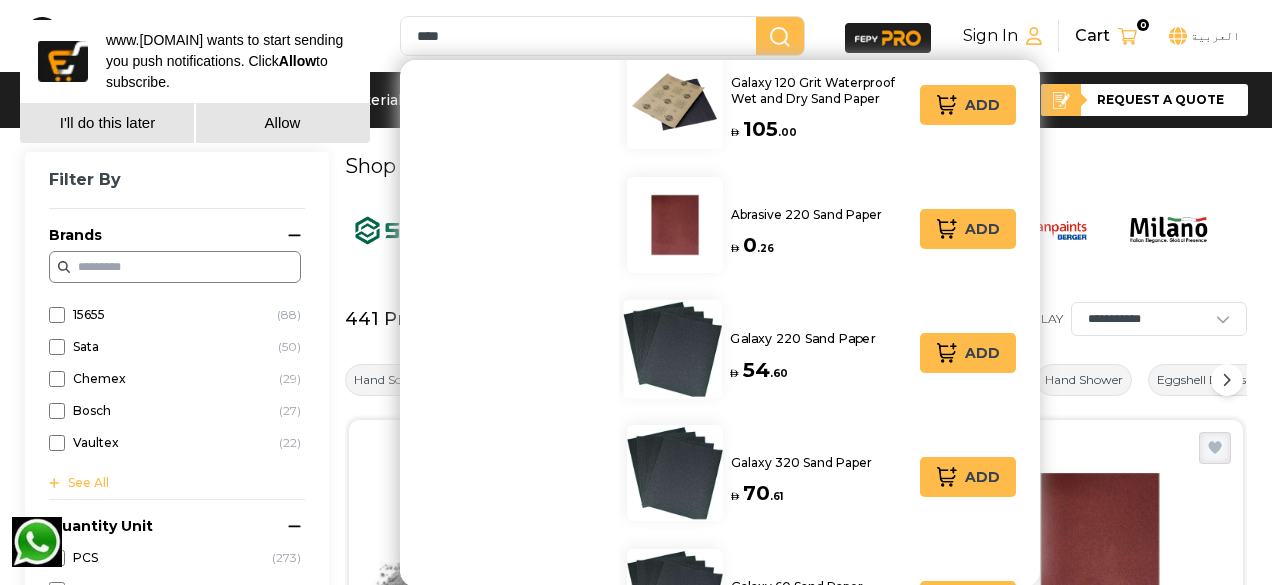 scroll, scrollTop: 700, scrollLeft: 0, axis: vertical 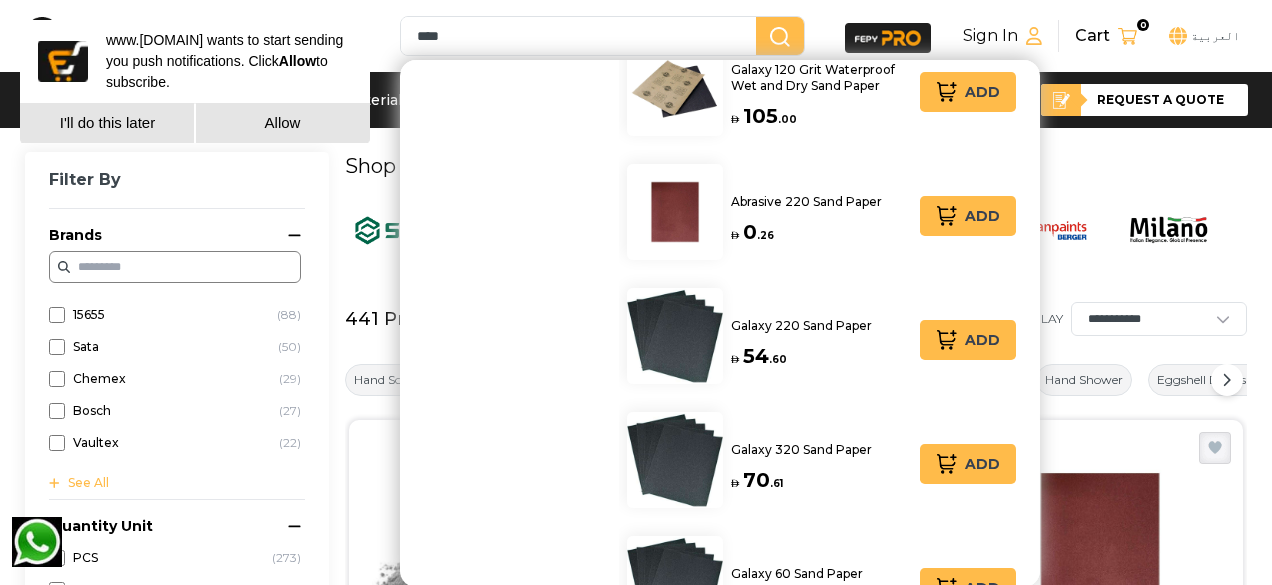 click on "**********" at bounding box center (795, 1878) 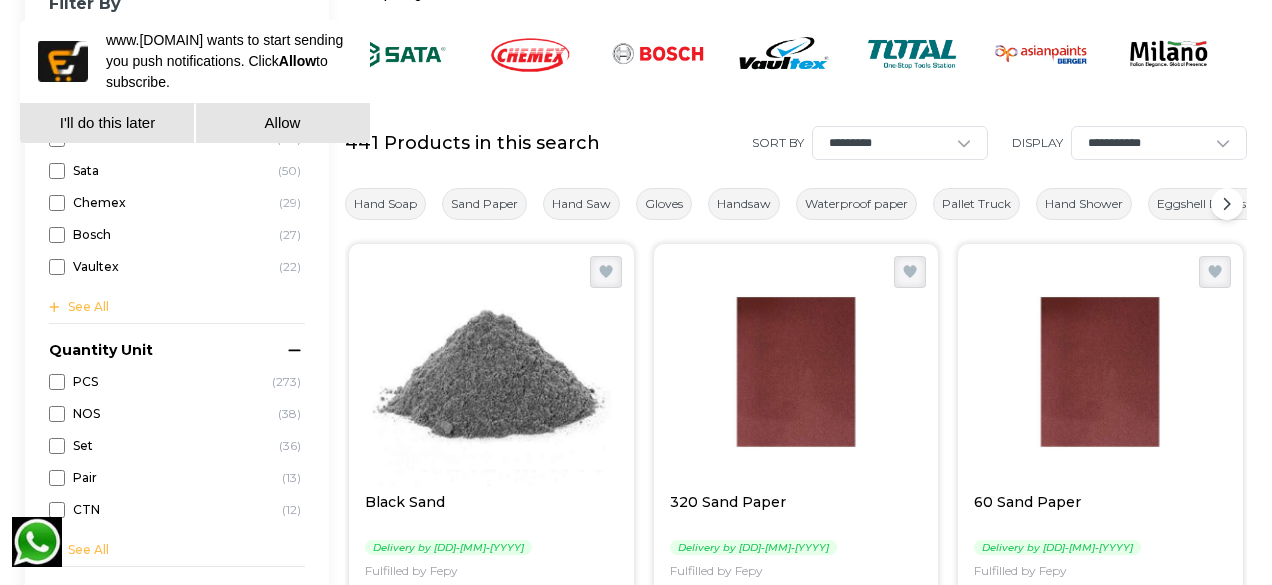scroll, scrollTop: 0, scrollLeft: 0, axis: both 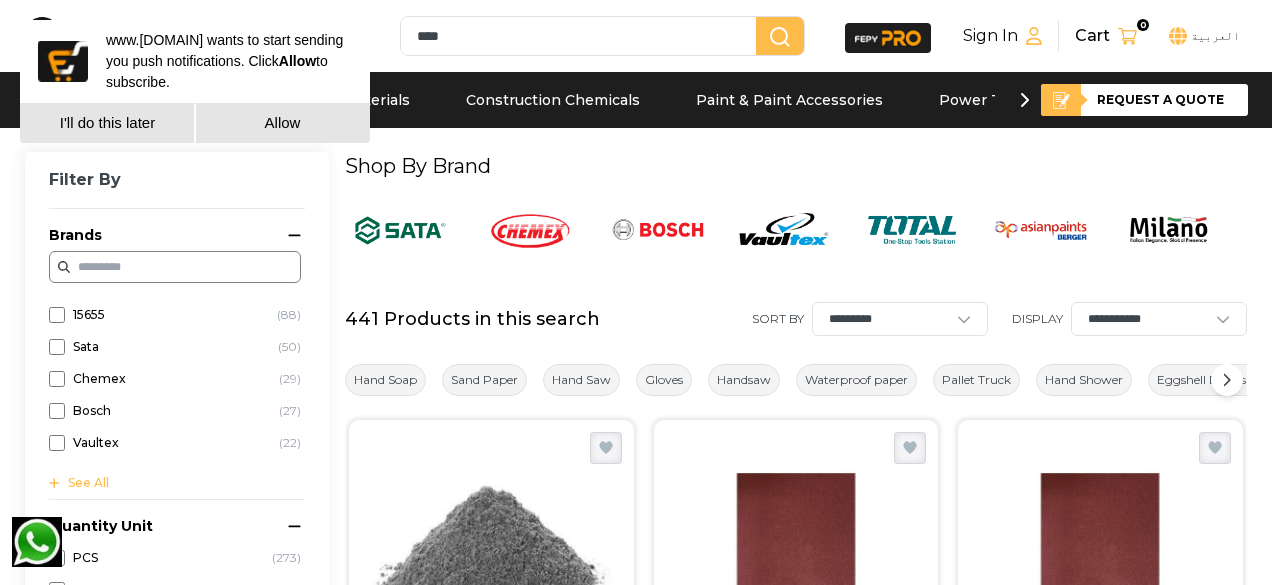 click on "*********" at bounding box center (889, 319) 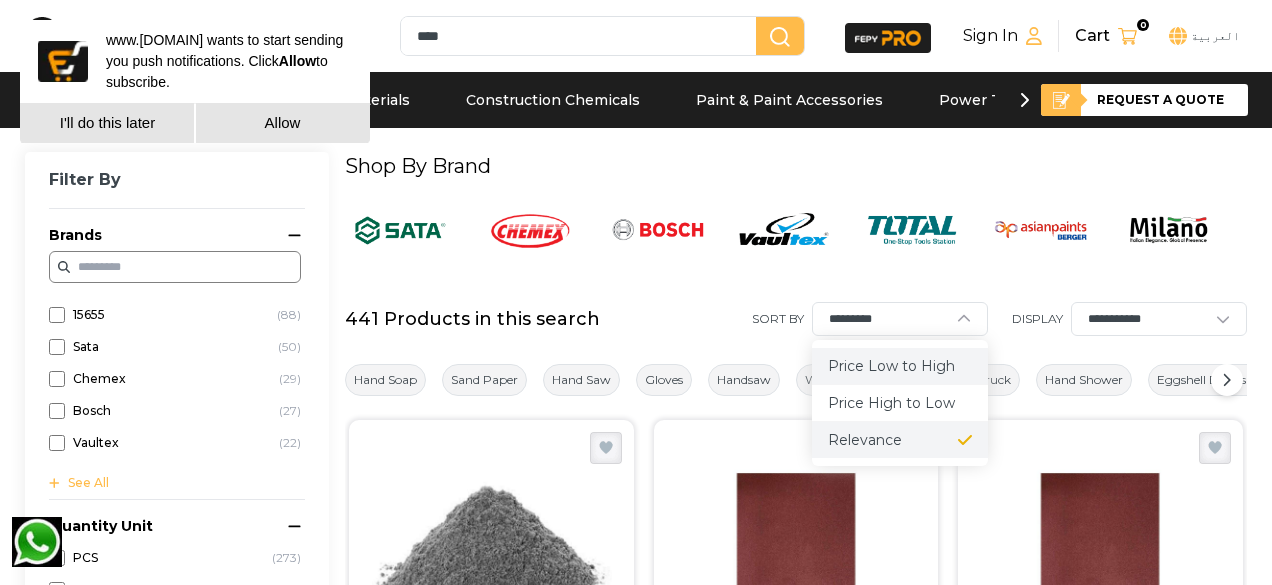 click on "Price Low to High" at bounding box center (891, 366) 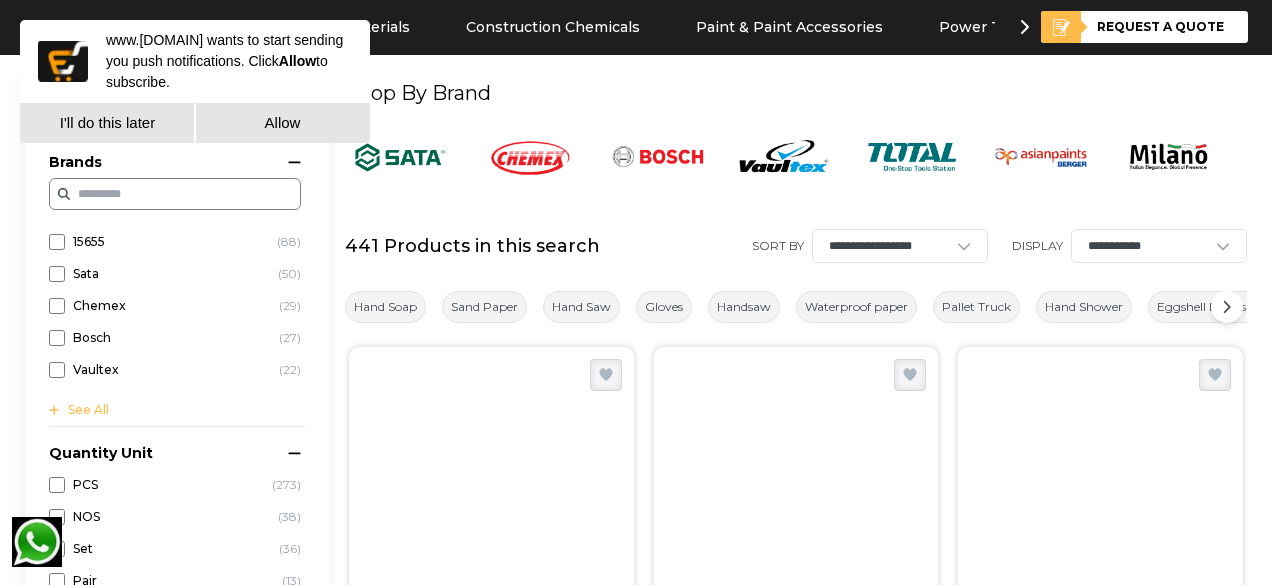 scroll, scrollTop: 100, scrollLeft: 0, axis: vertical 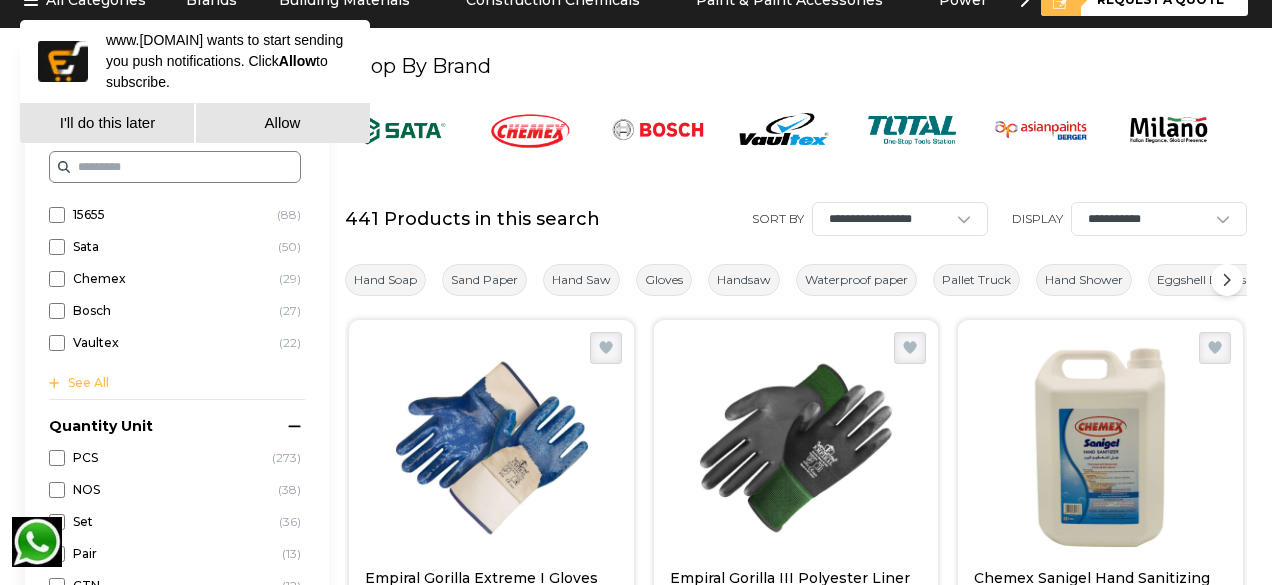 click on "I'll do this later" at bounding box center (107, 123) 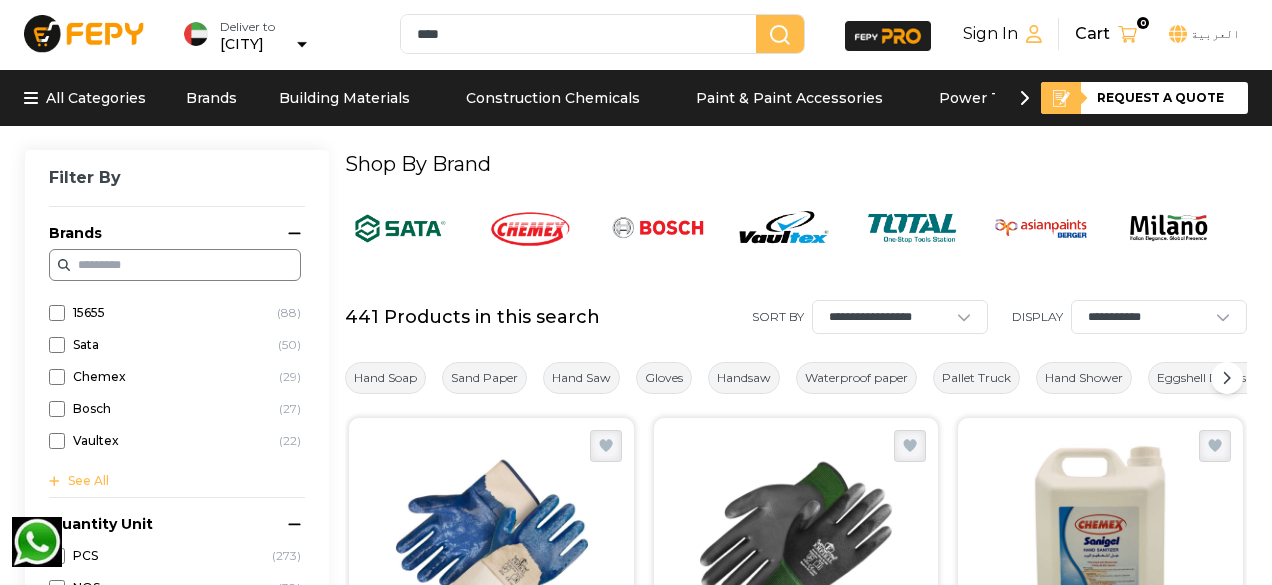 scroll, scrollTop: 0, scrollLeft: 0, axis: both 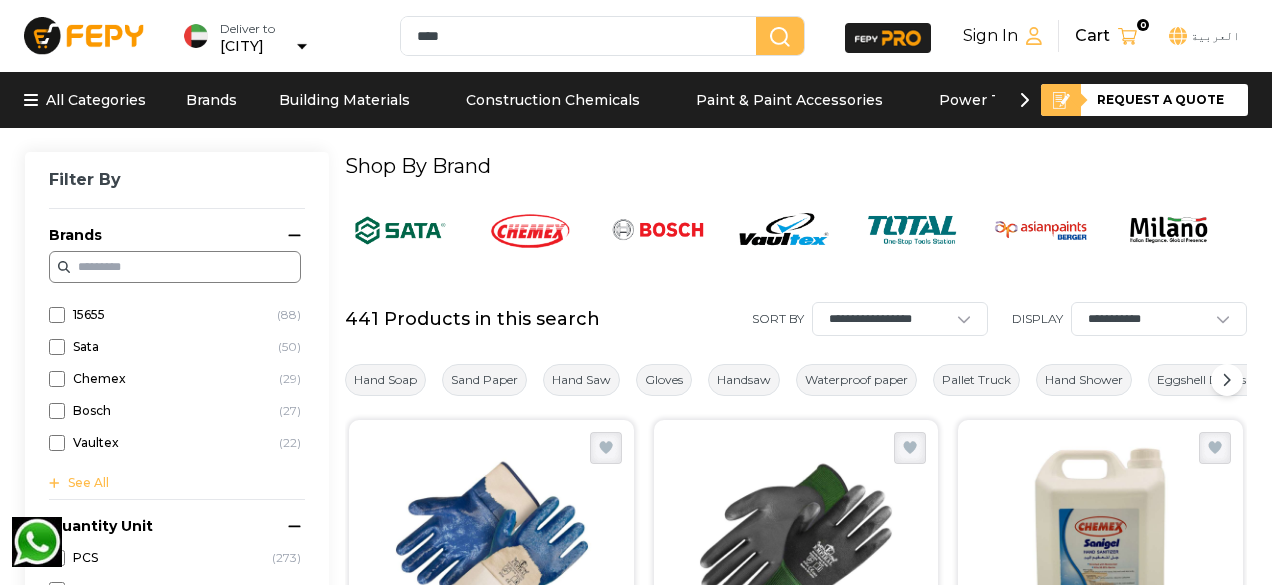 click on "All Categories" at bounding box center [85, 100] 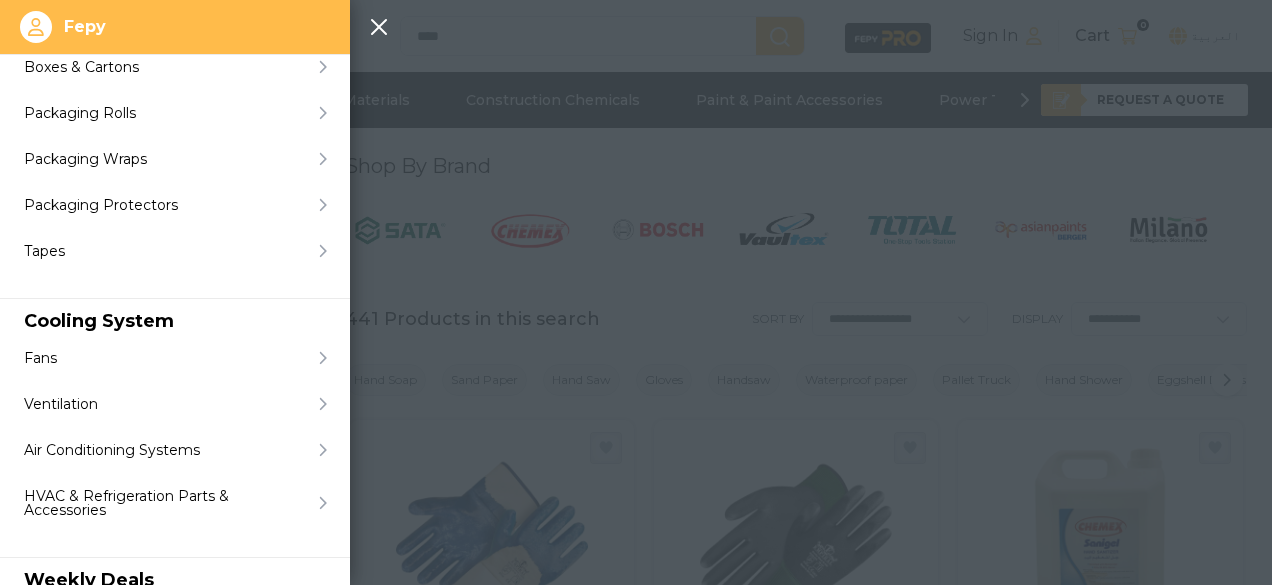 scroll, scrollTop: 6462, scrollLeft: 0, axis: vertical 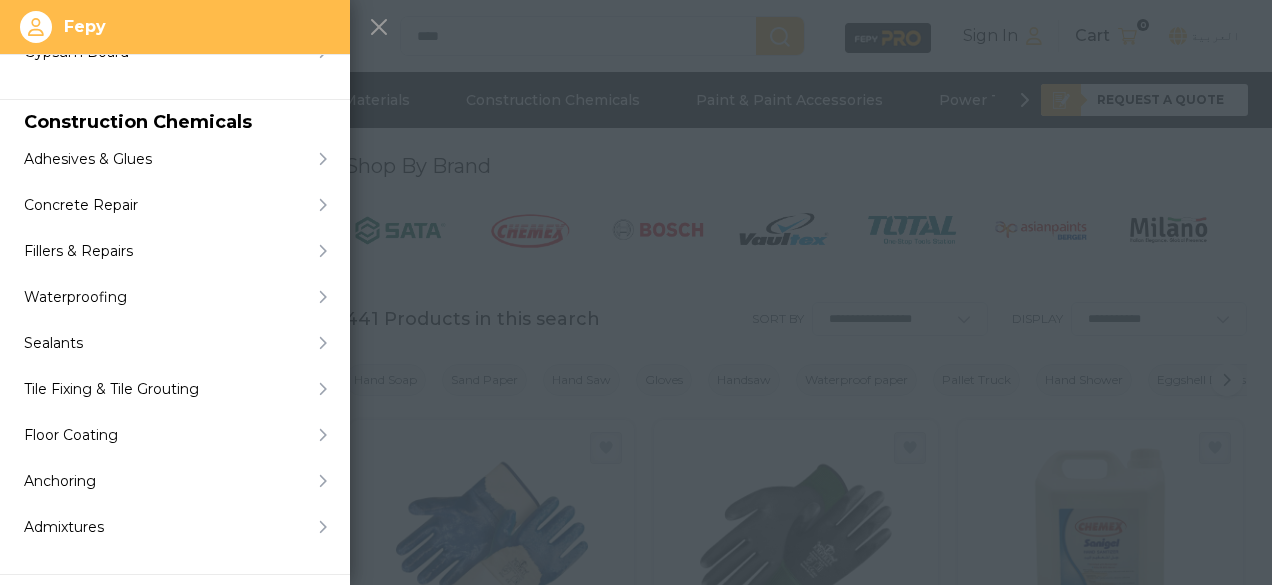 click 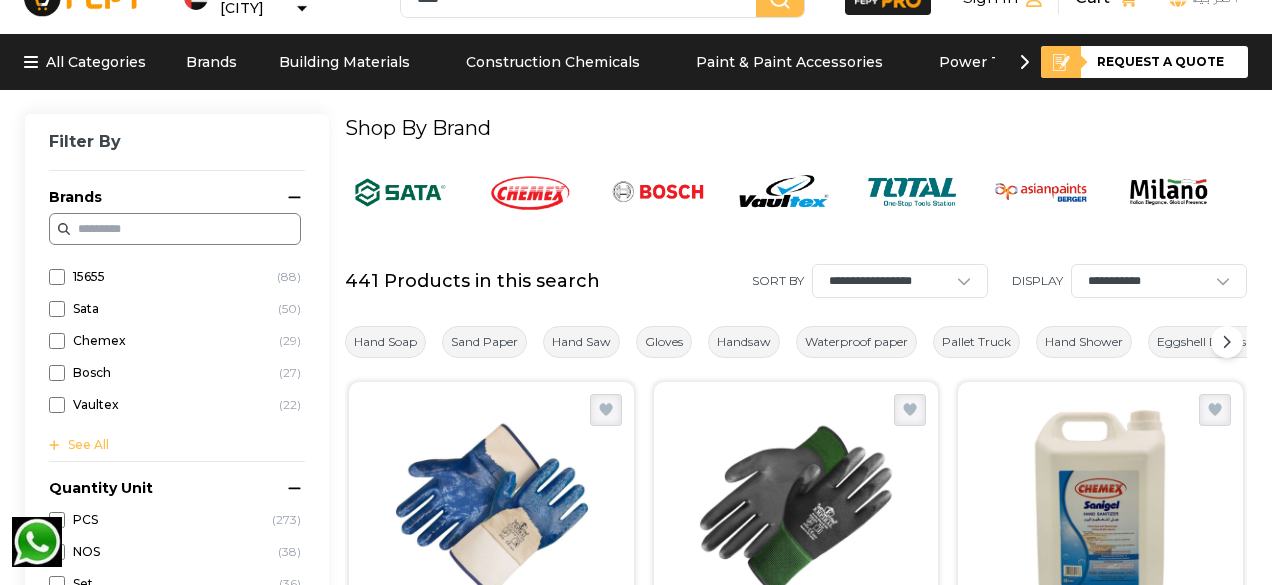 scroll, scrollTop: 0, scrollLeft: 0, axis: both 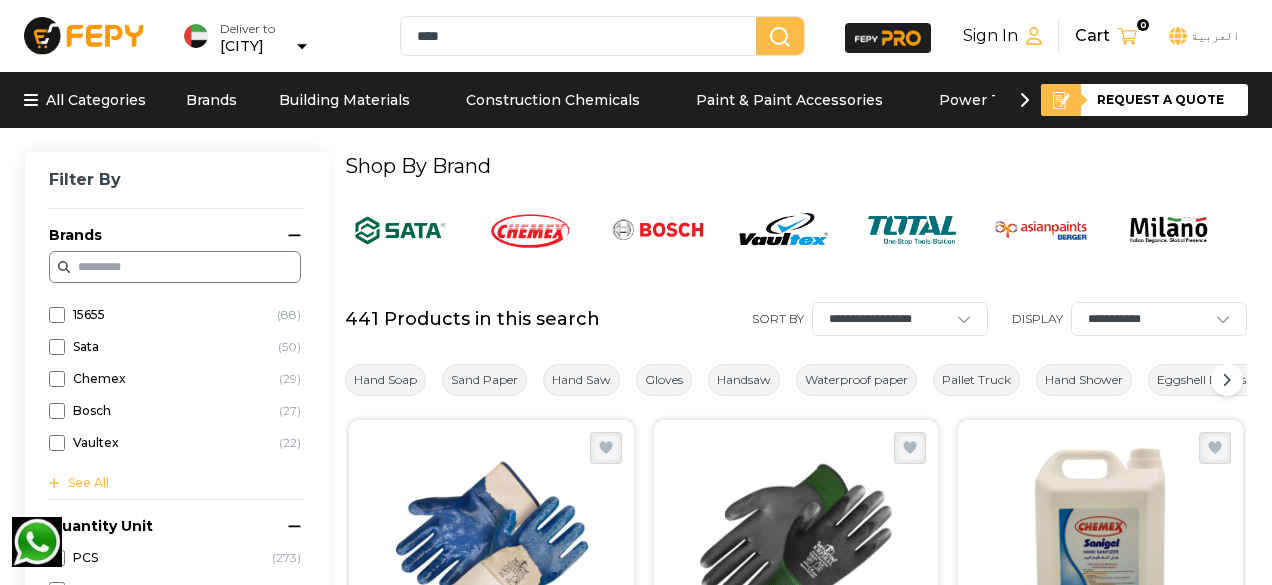 click on "**********" at bounding box center (889, 319) 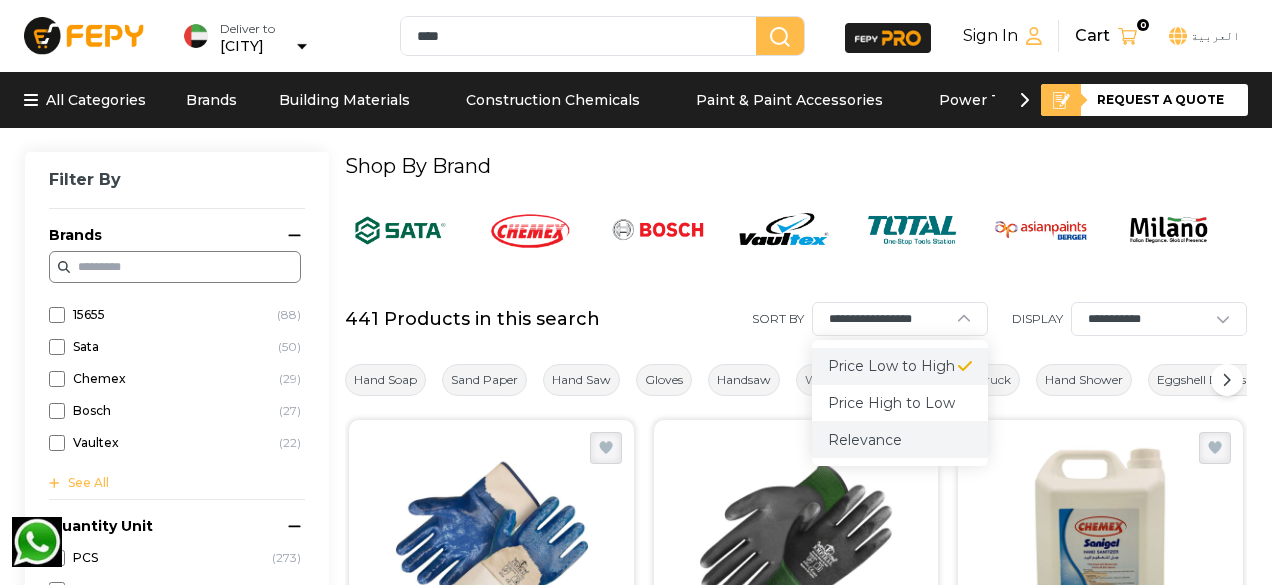 click on "Relevance" at bounding box center [900, 440] 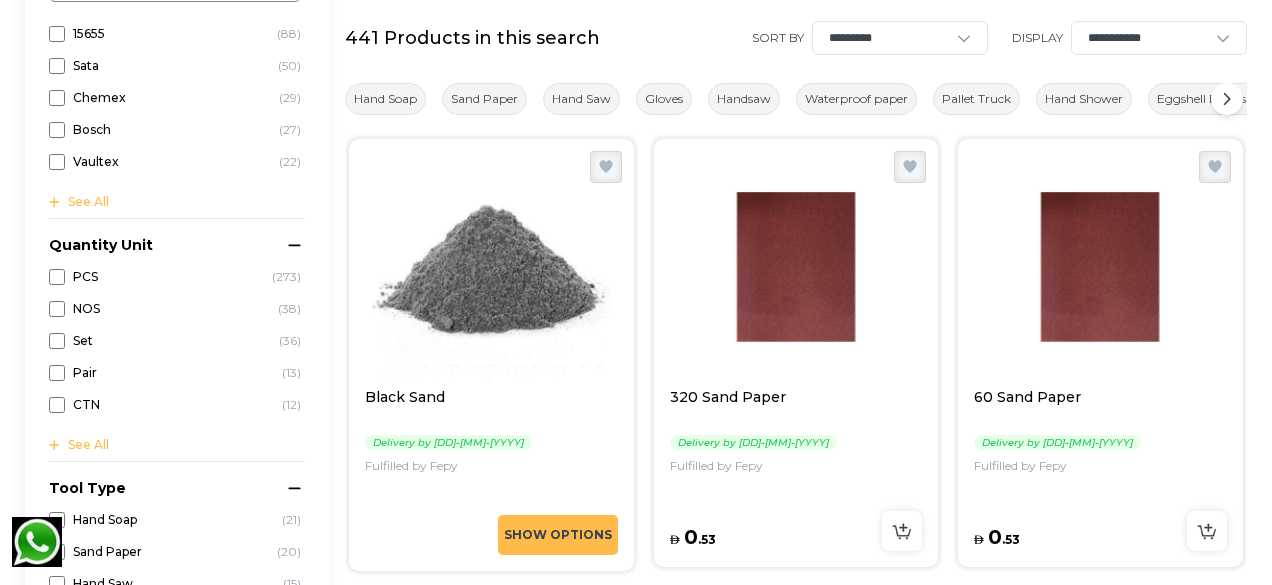 scroll, scrollTop: 300, scrollLeft: 0, axis: vertical 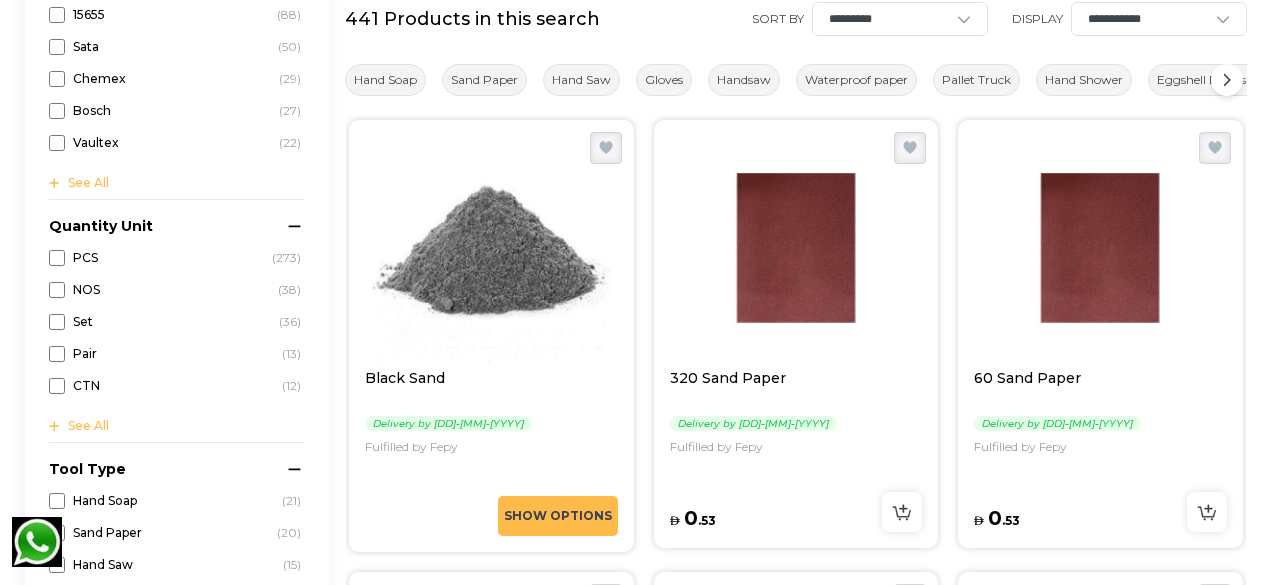 click at bounding box center [491, 248] 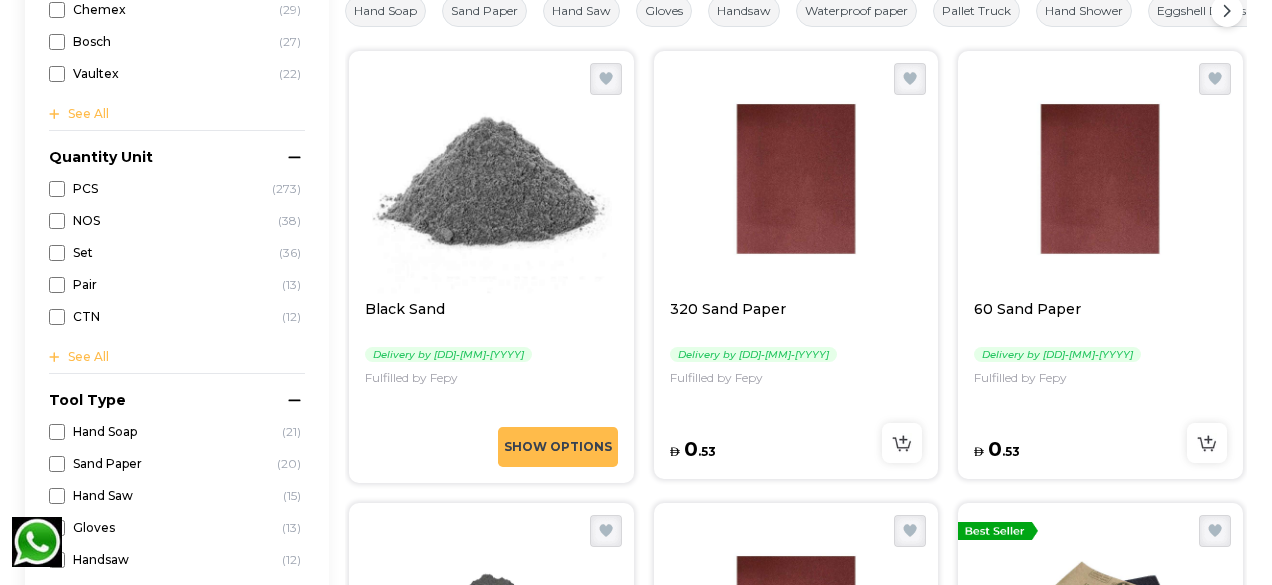 scroll, scrollTop: 400, scrollLeft: 0, axis: vertical 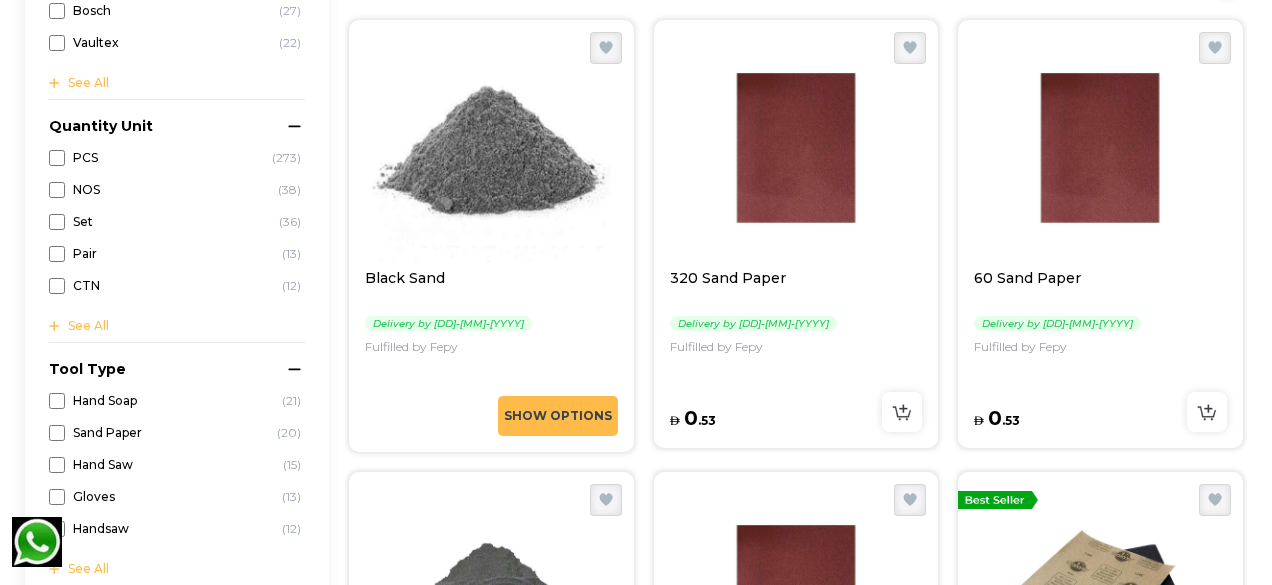 click on "Show Options" at bounding box center [558, 416] 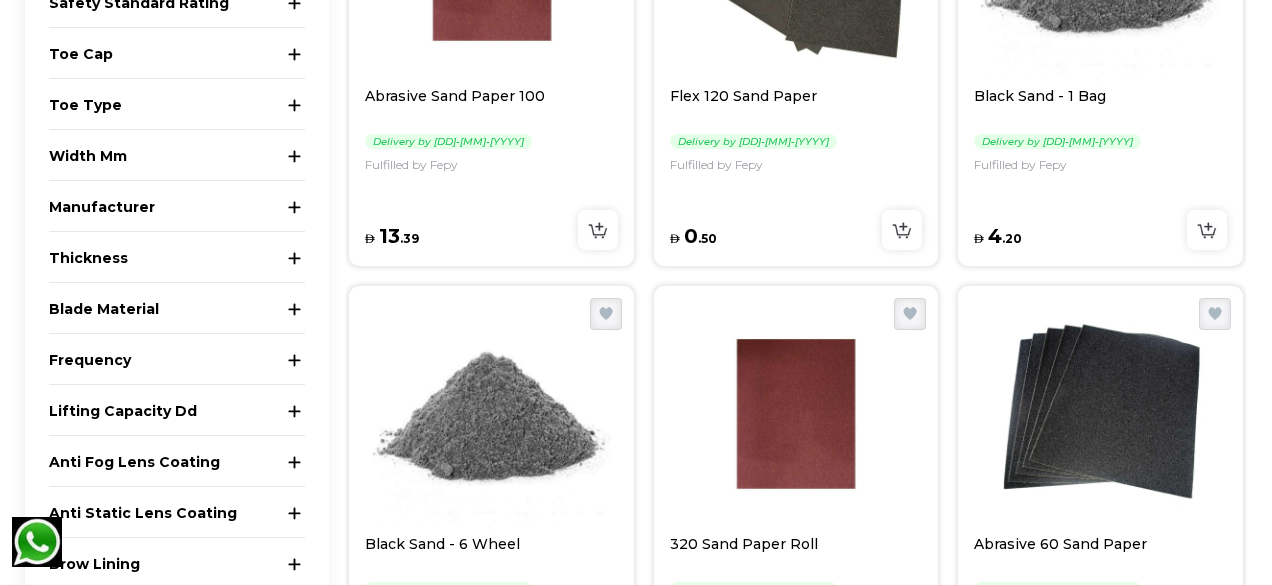 scroll, scrollTop: 2600, scrollLeft: 0, axis: vertical 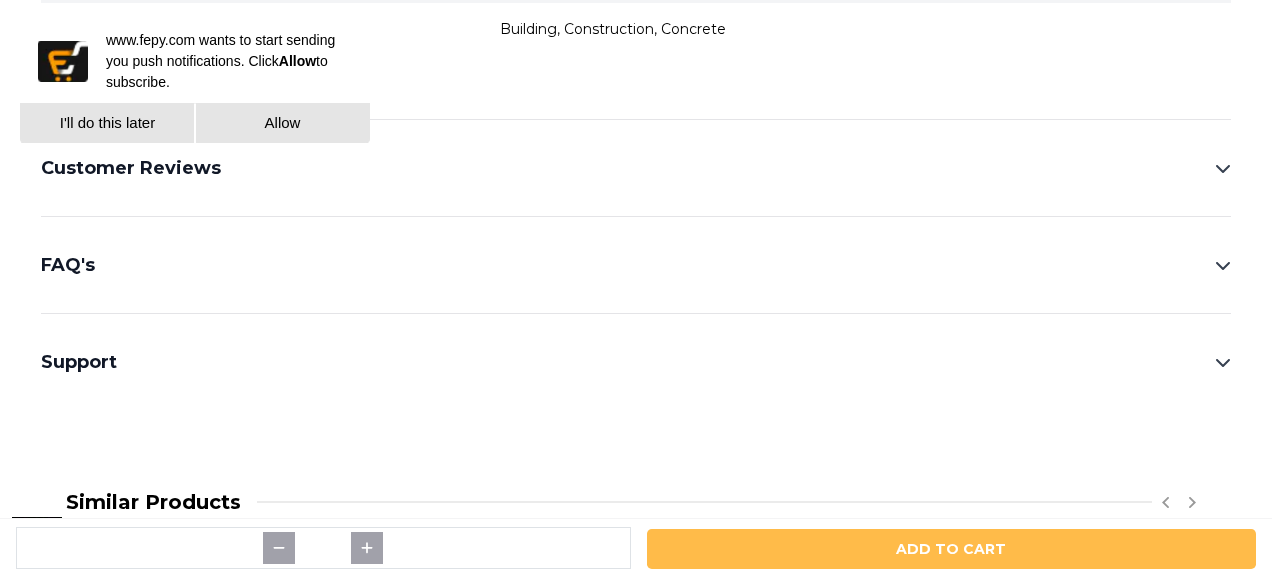 click on "I'll do this later" at bounding box center [107, 123] 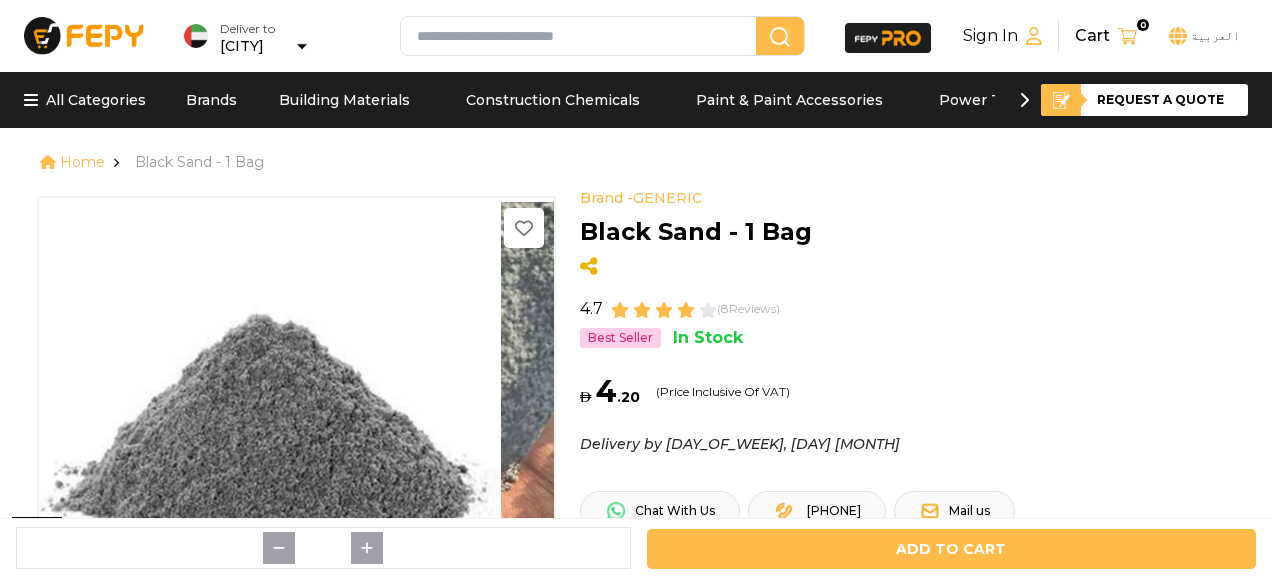 scroll, scrollTop: 0, scrollLeft: 0, axis: both 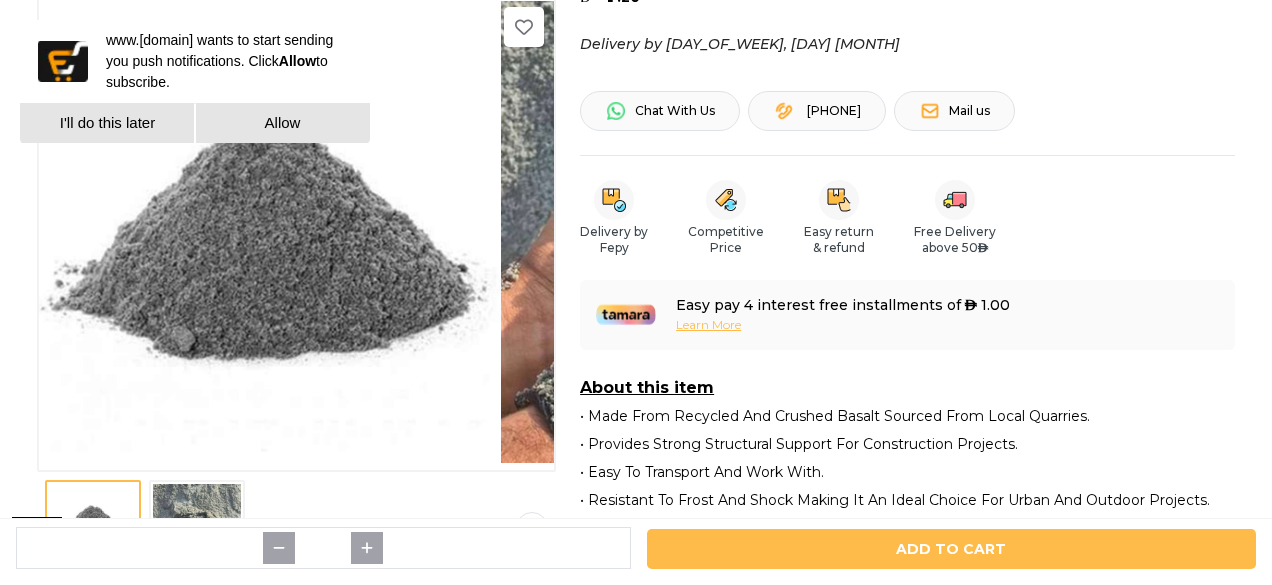 click at bounding box center (197, 528) 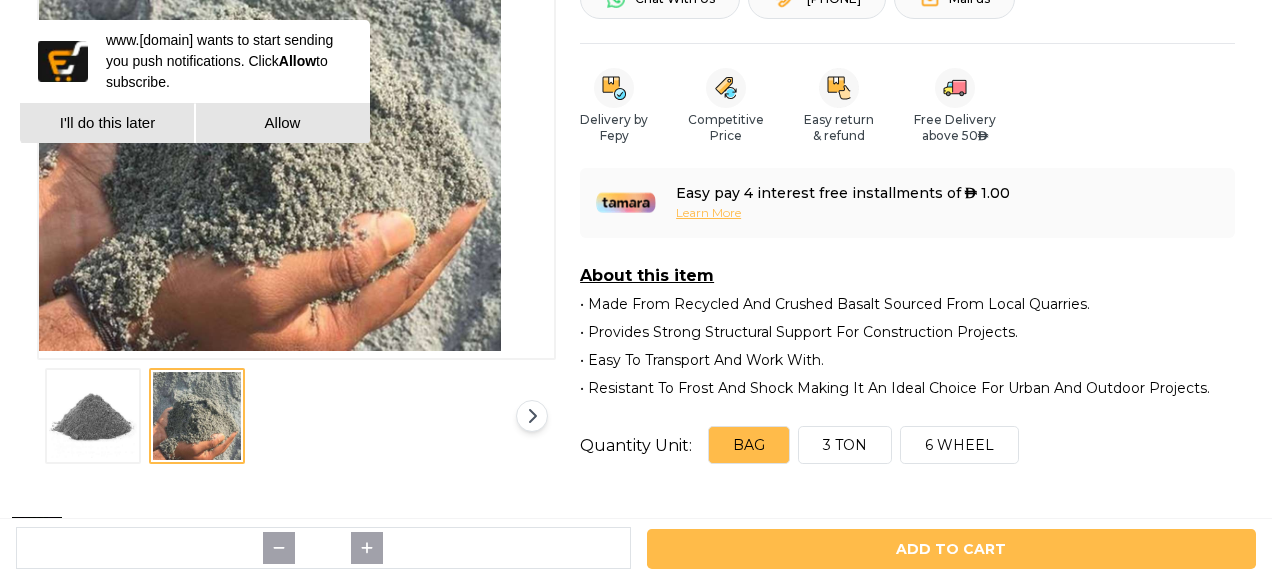 scroll, scrollTop: 600, scrollLeft: 0, axis: vertical 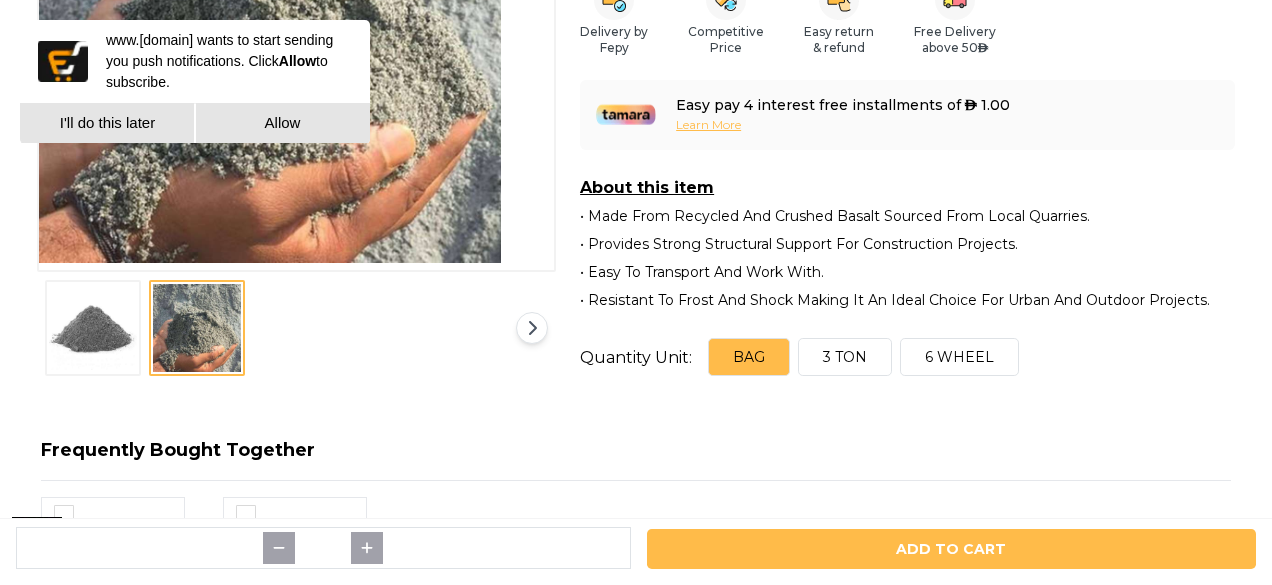 click at bounding box center (93, 328) 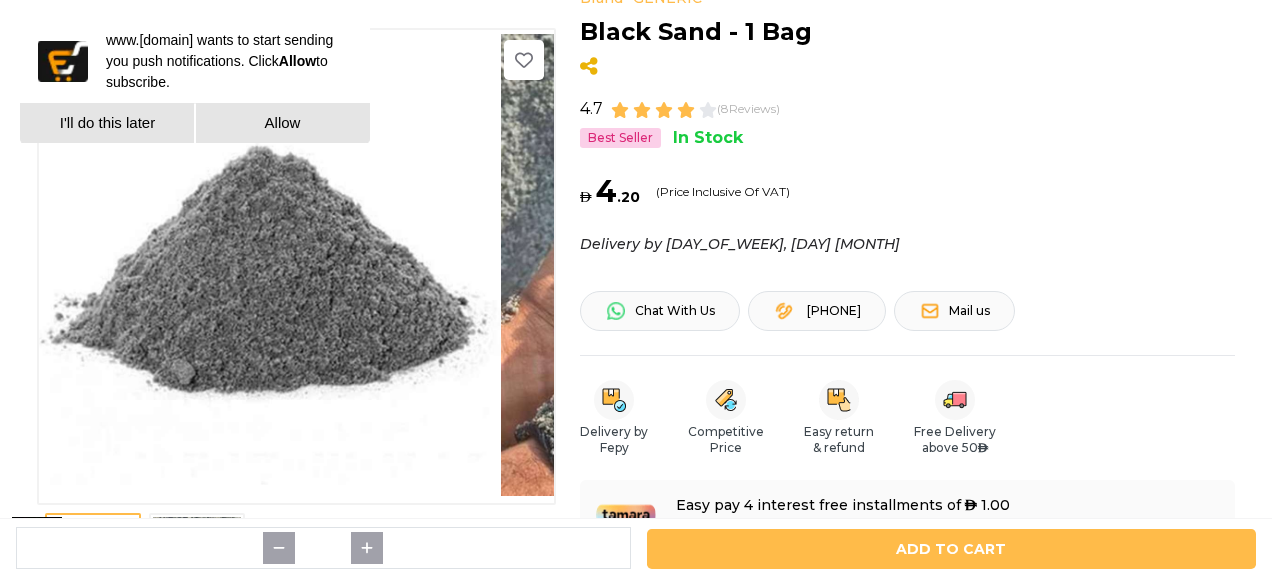 scroll, scrollTop: 0, scrollLeft: 0, axis: both 